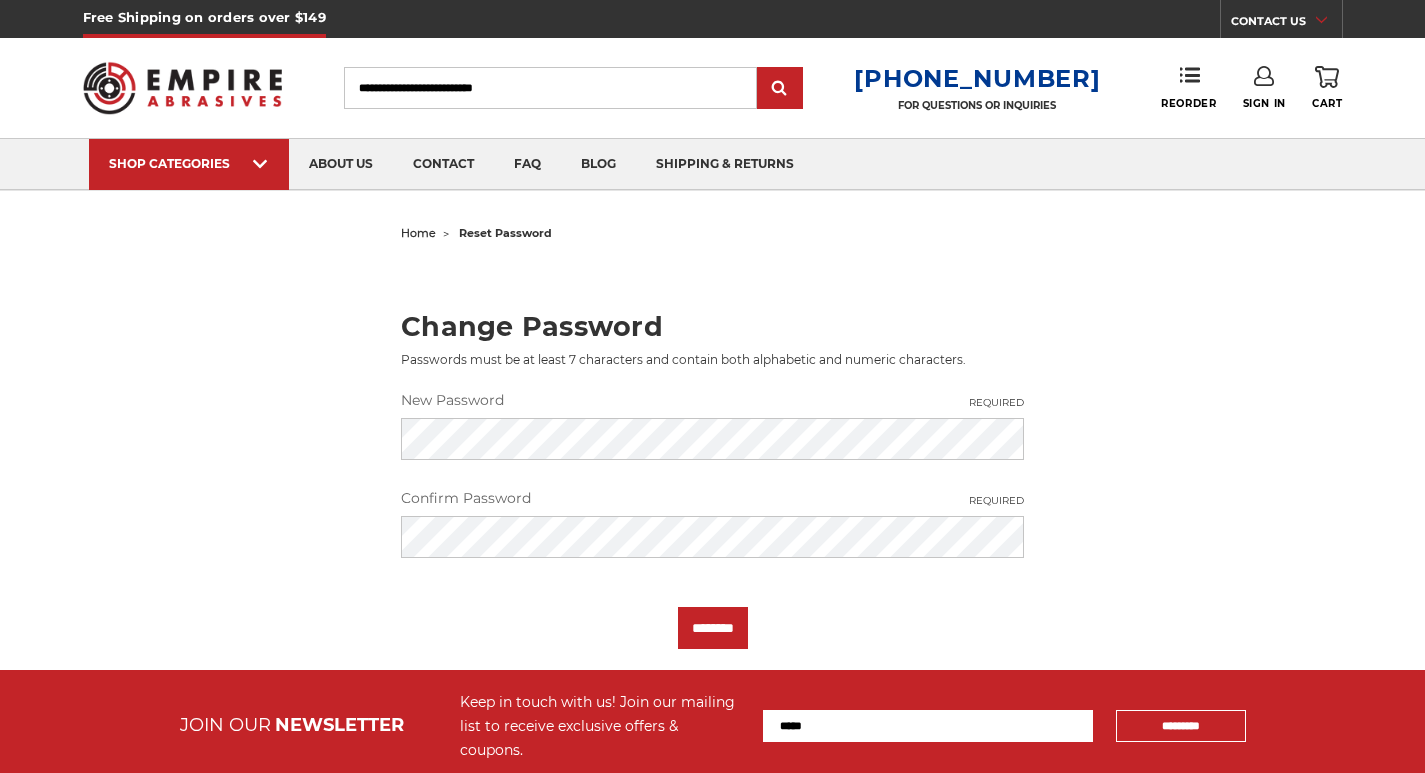 scroll, scrollTop: 0, scrollLeft: 0, axis: both 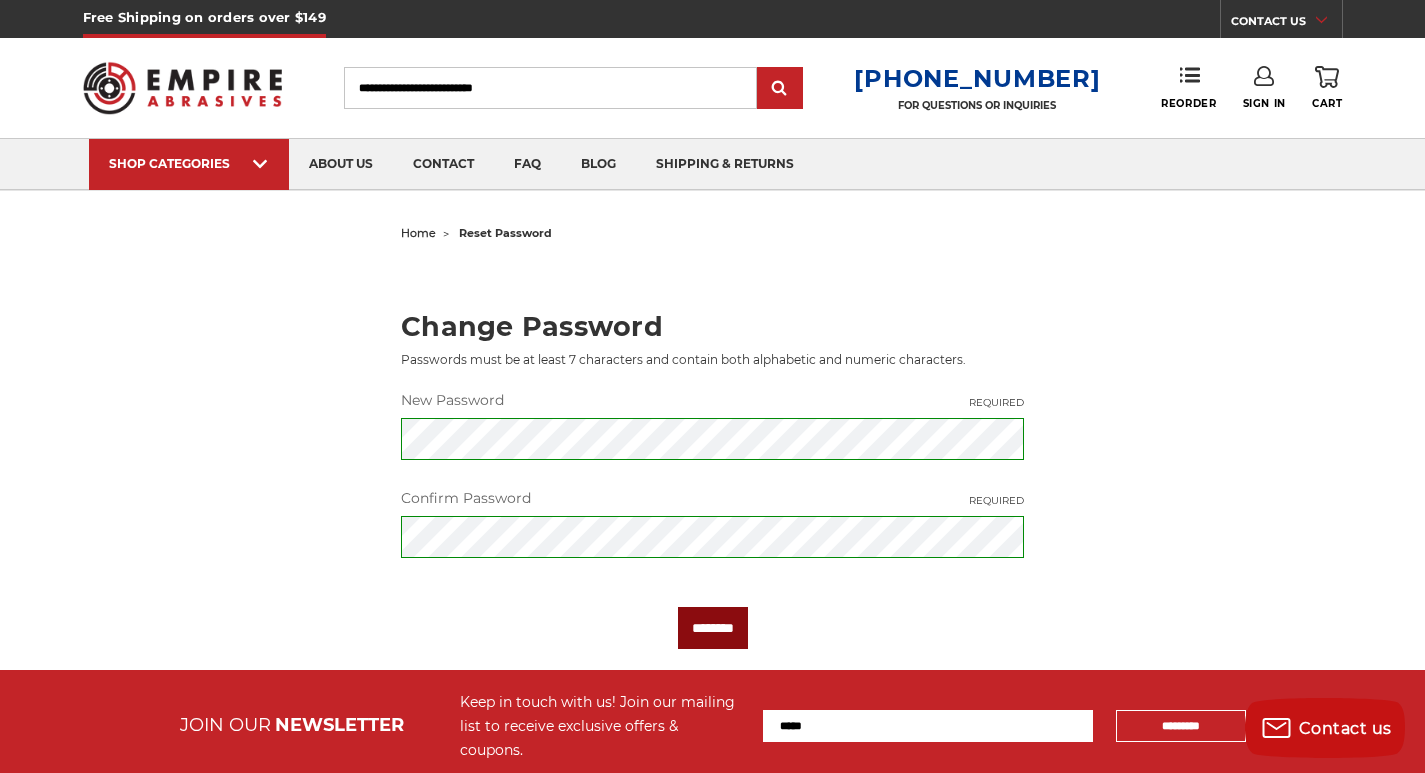 click on "********" at bounding box center [713, 628] 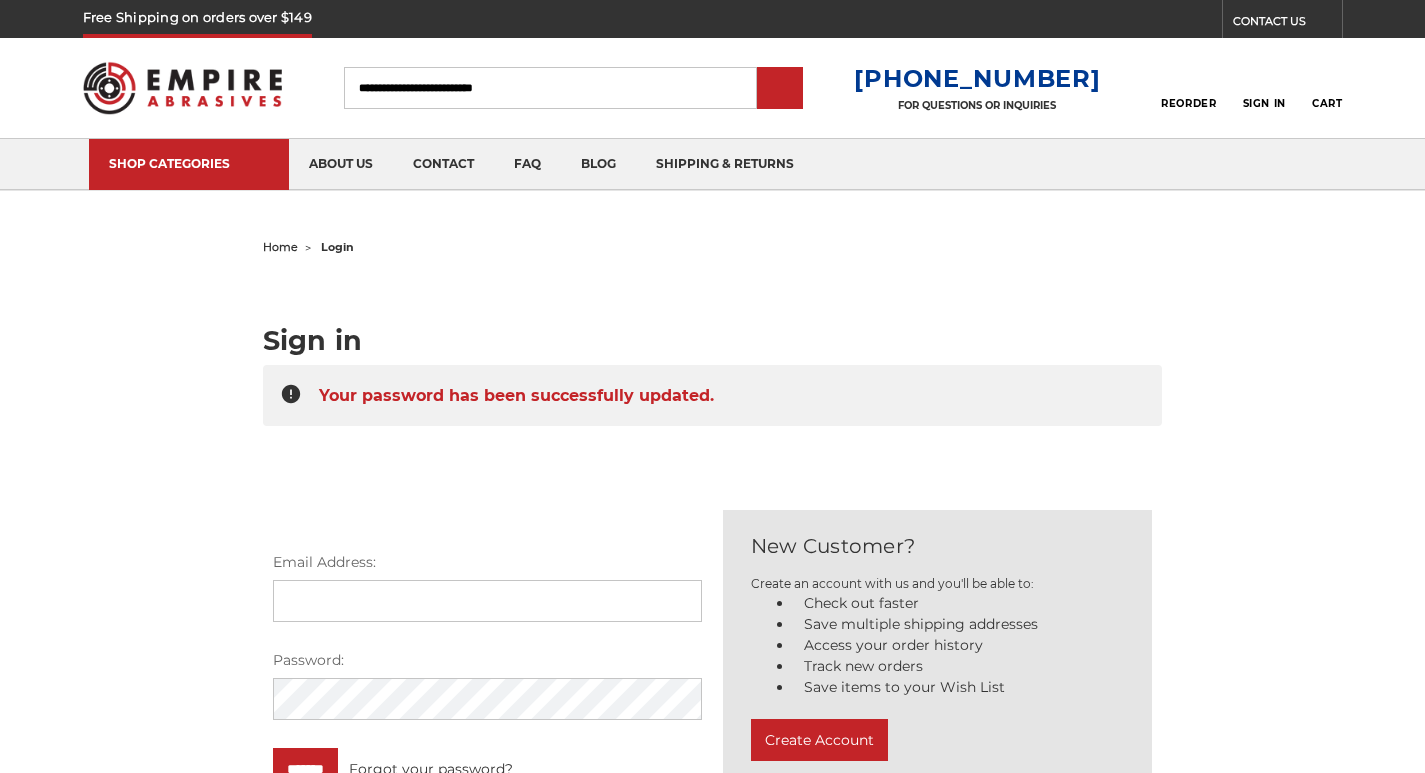 scroll, scrollTop: 0, scrollLeft: 0, axis: both 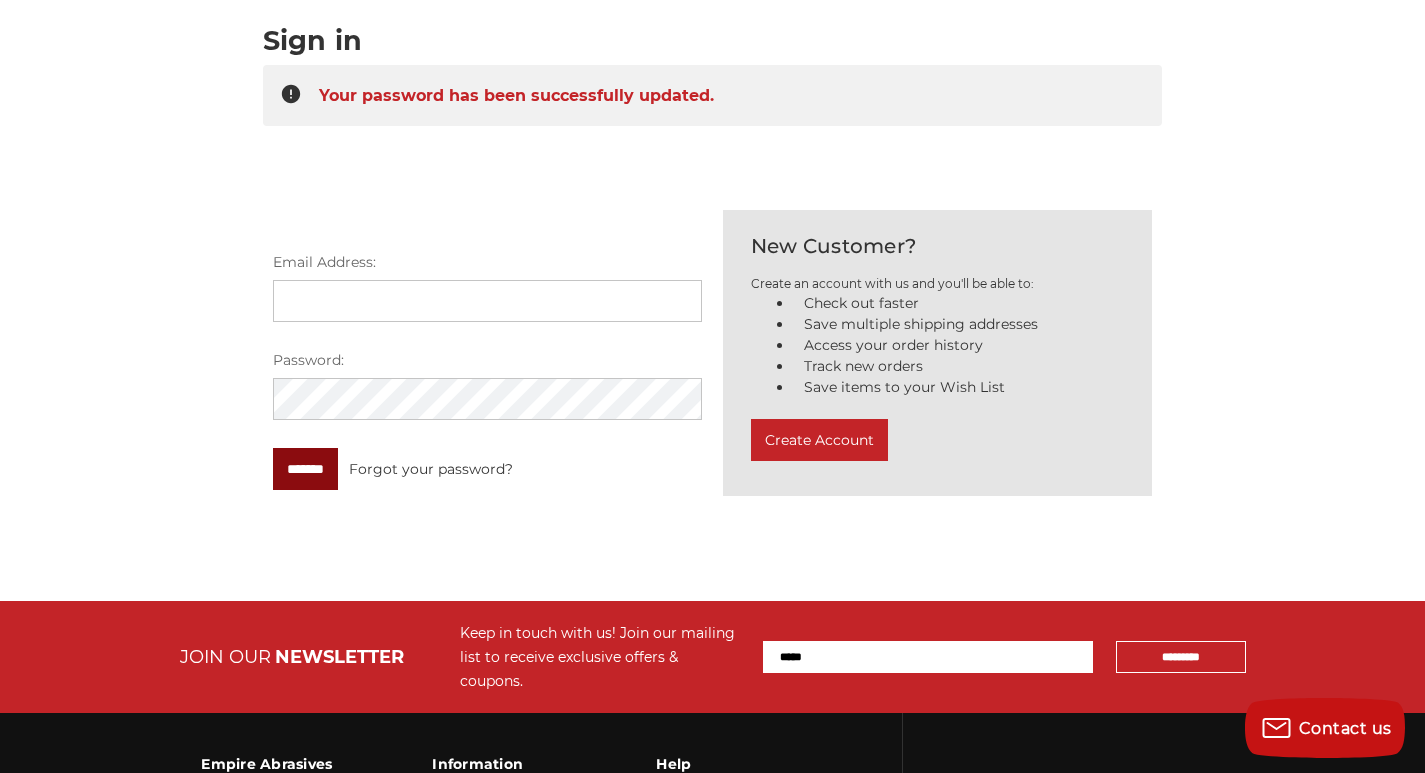 type on "**********" 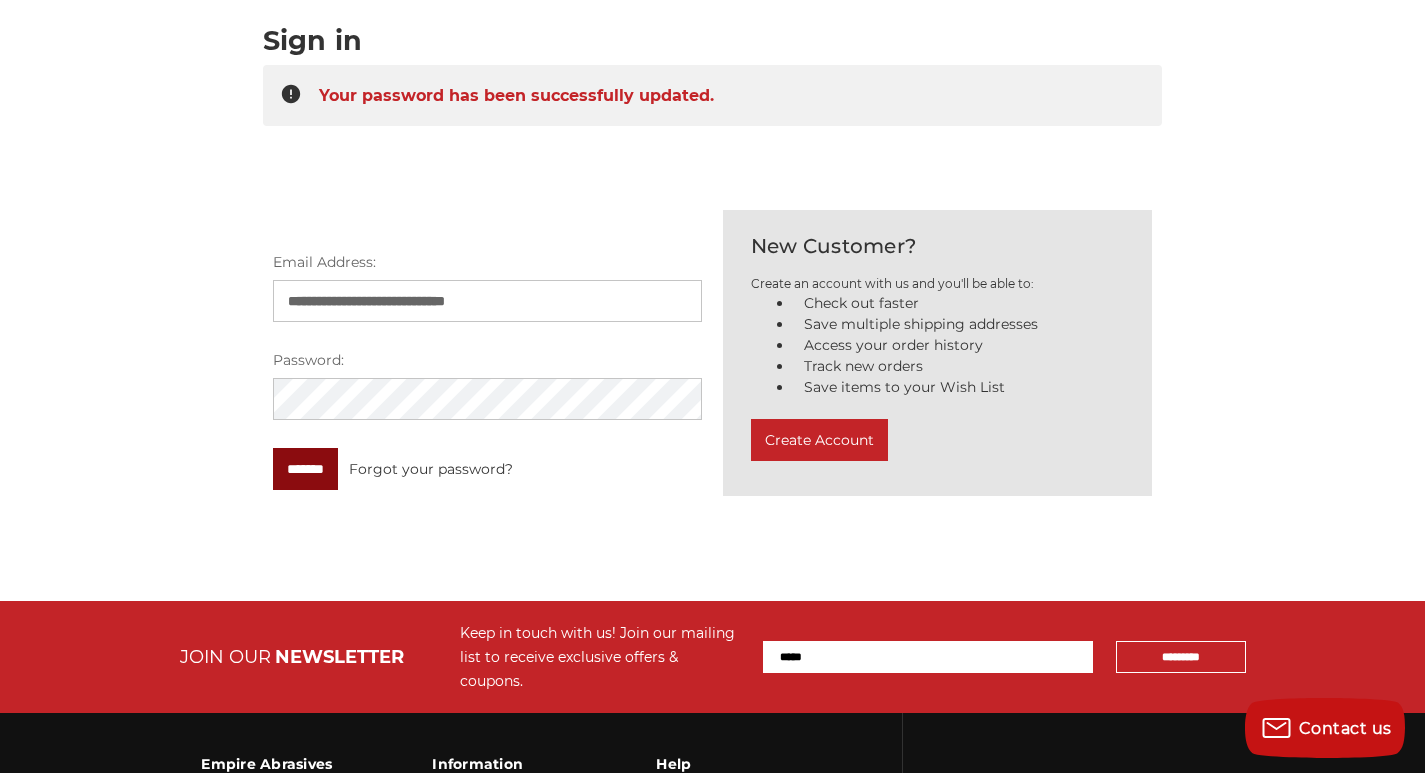 click on "*******" at bounding box center [305, 469] 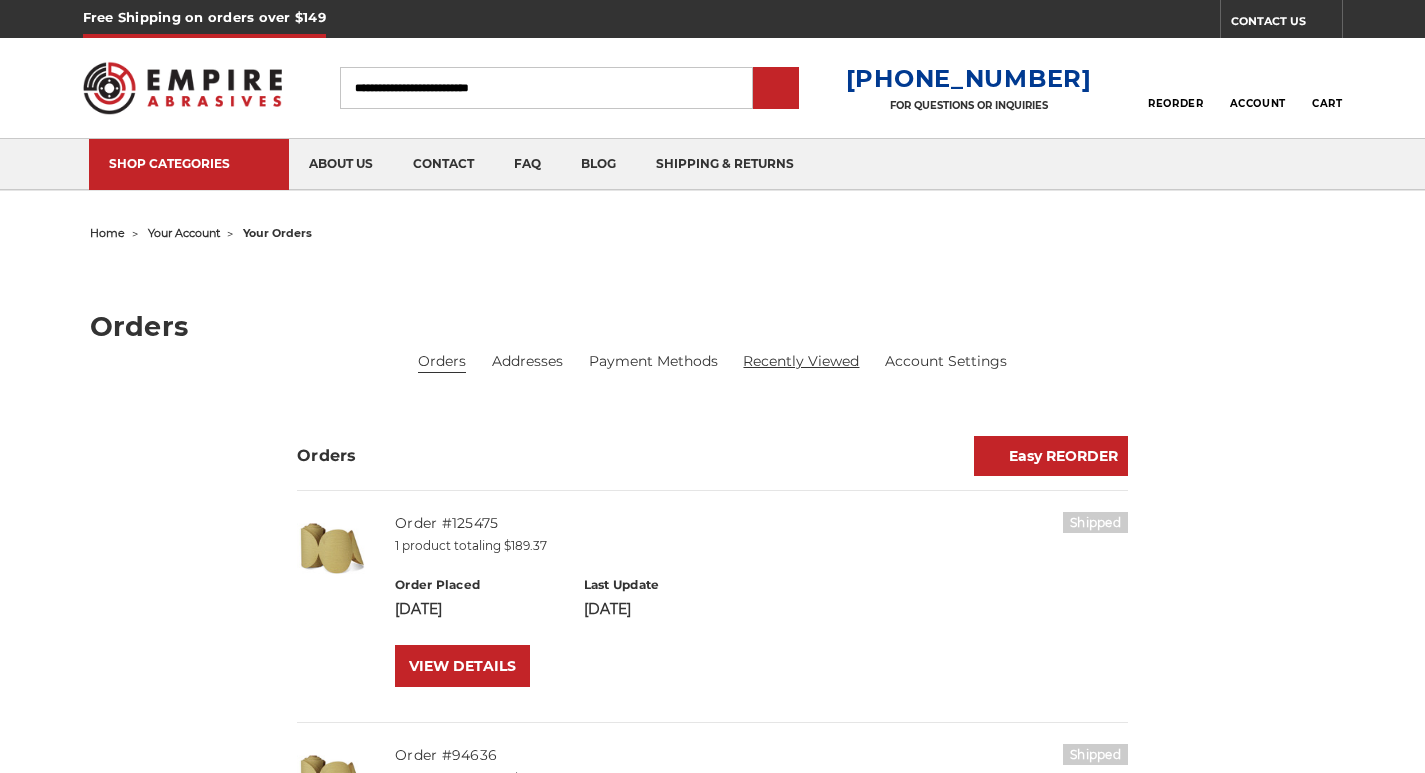 scroll, scrollTop: 0, scrollLeft: 0, axis: both 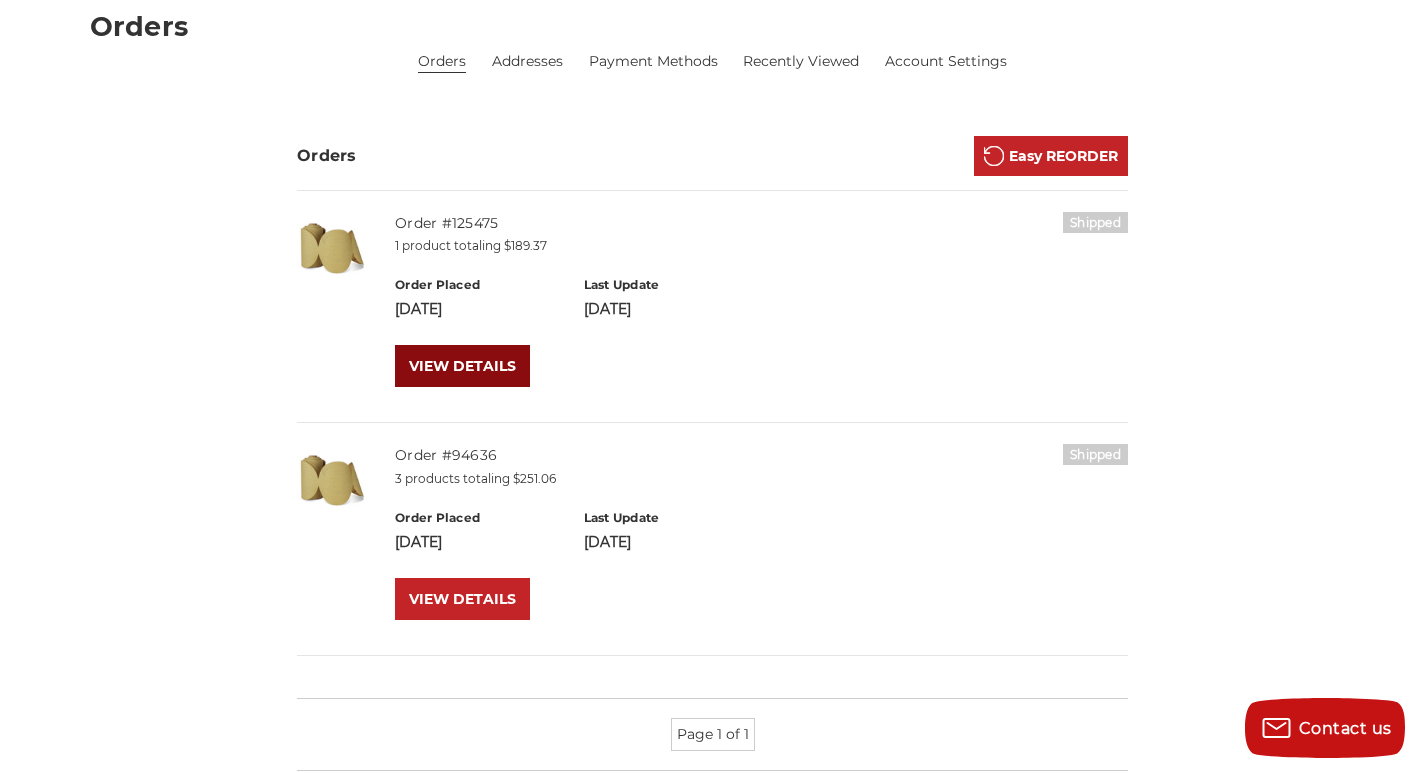 click on "VIEW DETAILS" at bounding box center (462, 366) 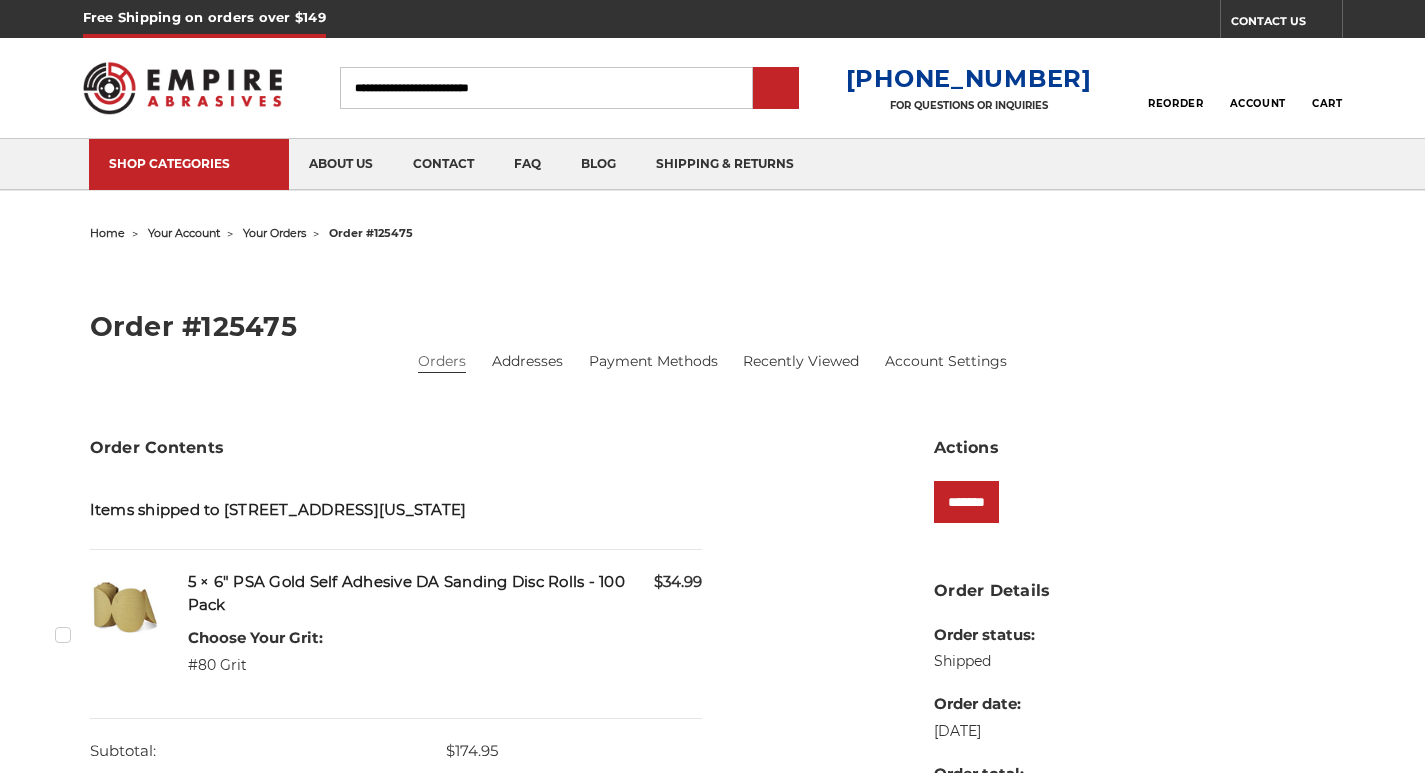 scroll, scrollTop: 0, scrollLeft: 0, axis: both 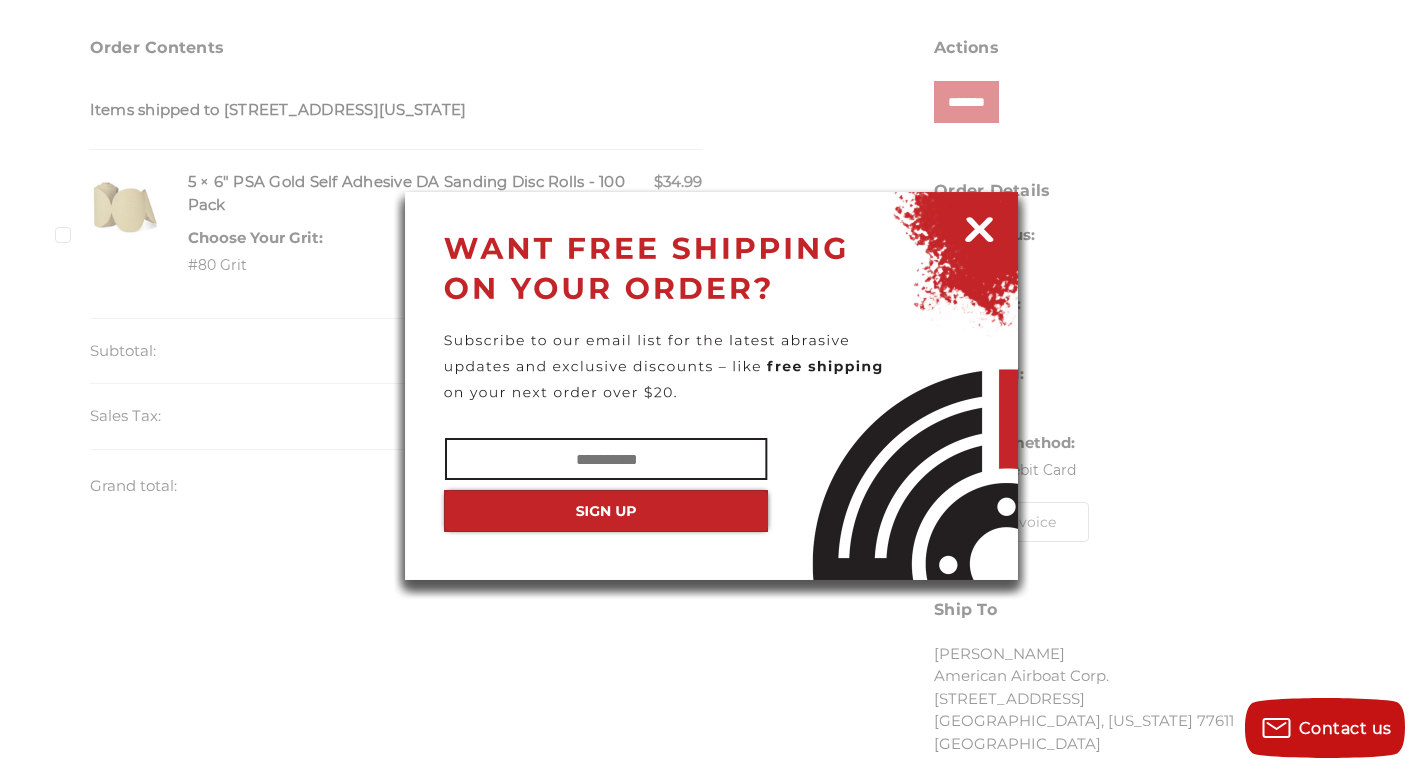 click at bounding box center [979, 226] 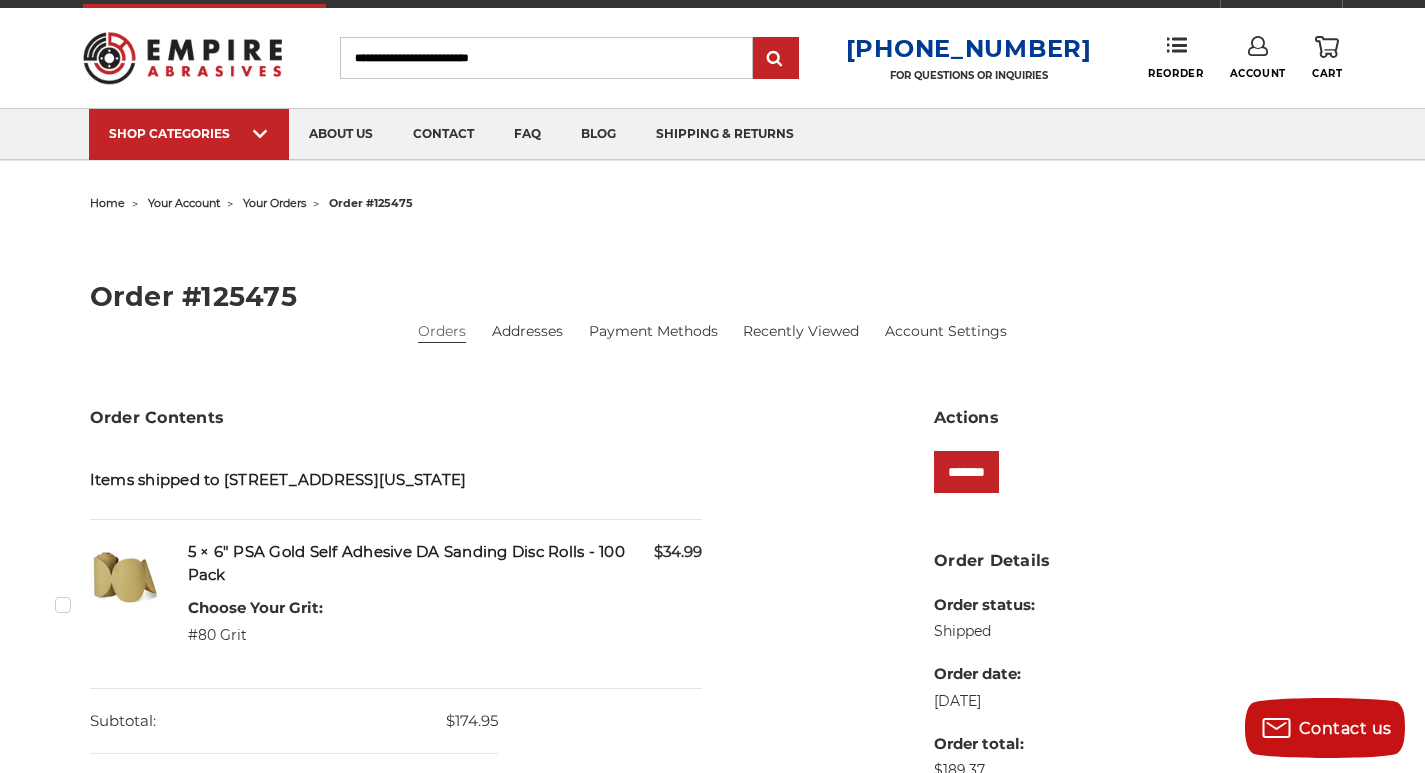 scroll, scrollTop: 0, scrollLeft: 0, axis: both 